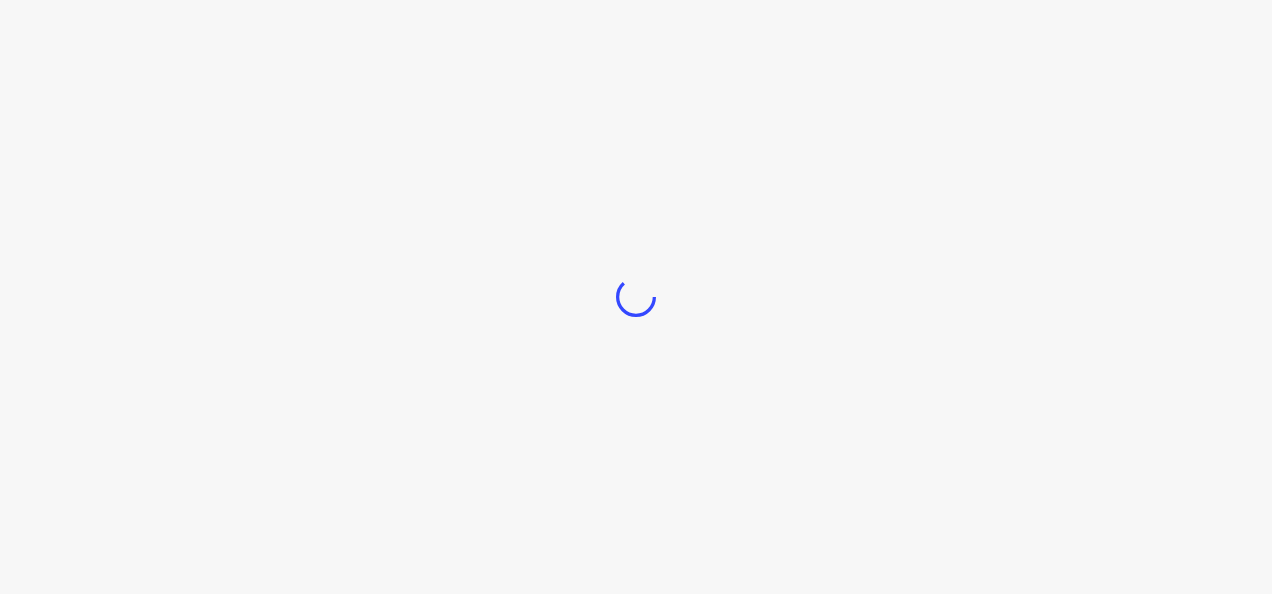 scroll, scrollTop: 0, scrollLeft: 0, axis: both 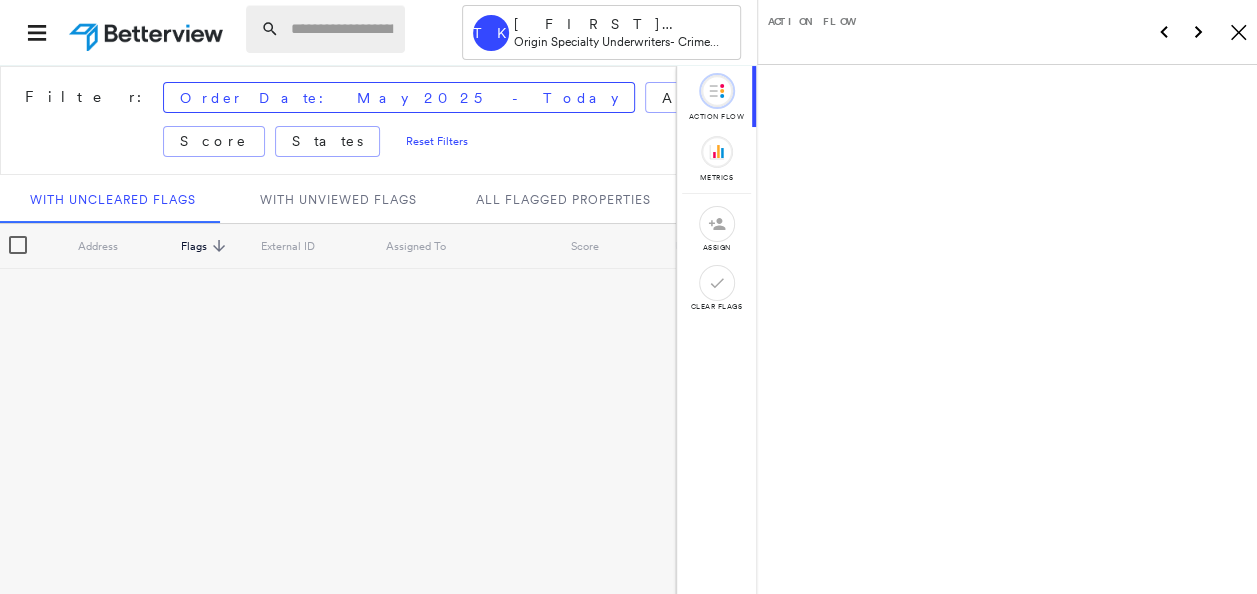 click at bounding box center (342, 29) 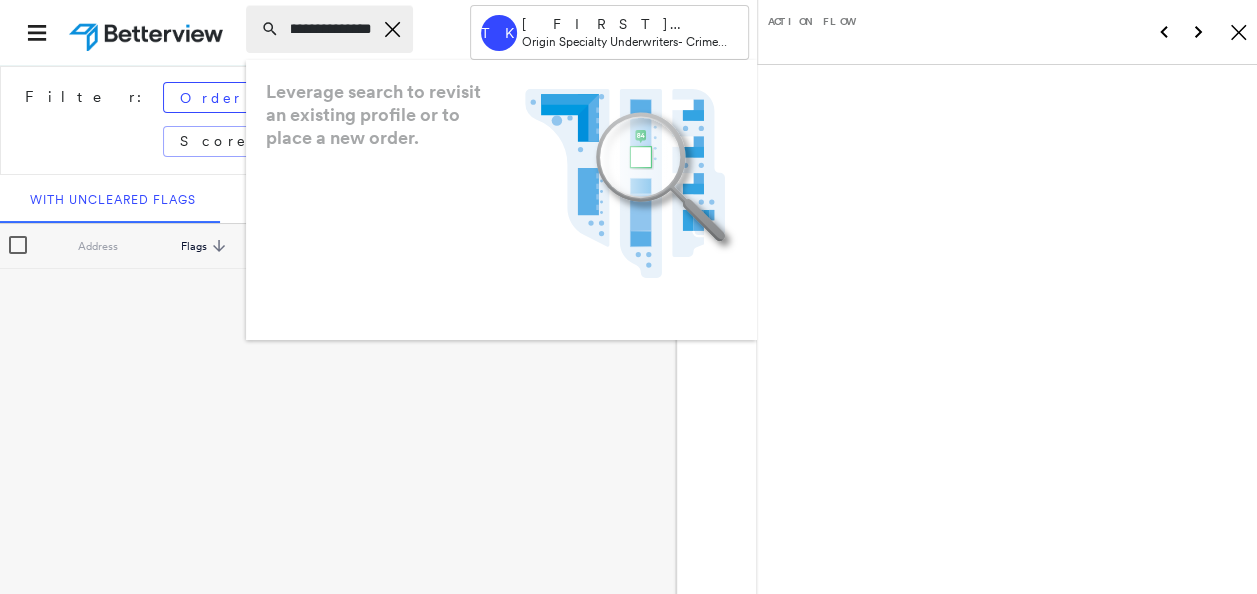 scroll, scrollTop: 0, scrollLeft: 50, axis: horizontal 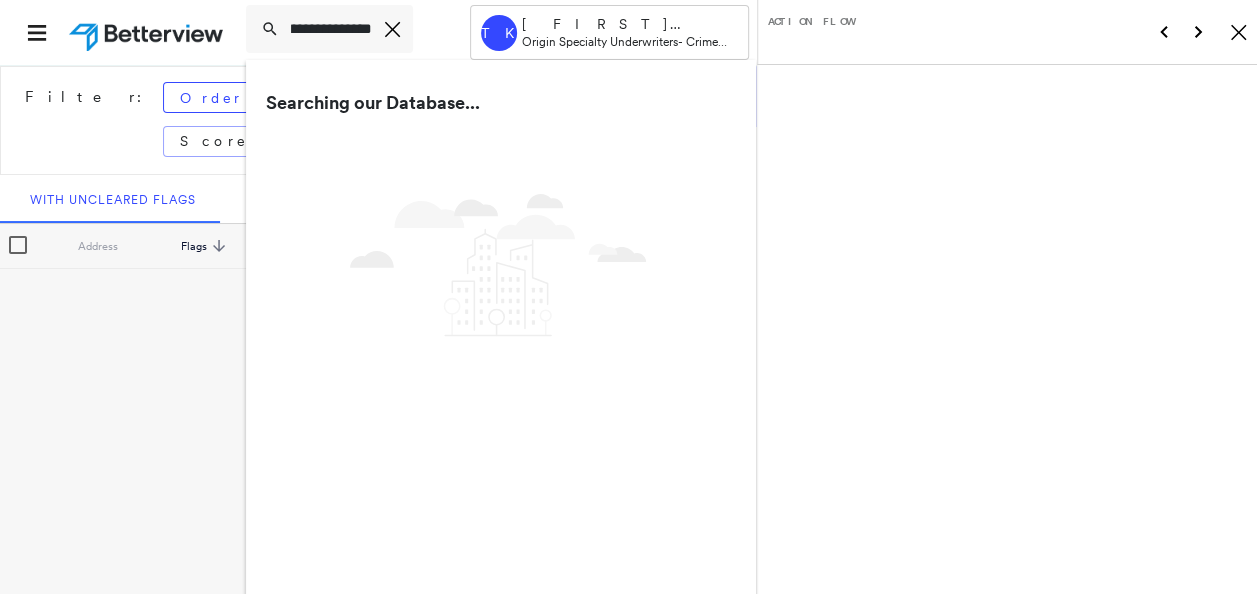 type on "**********" 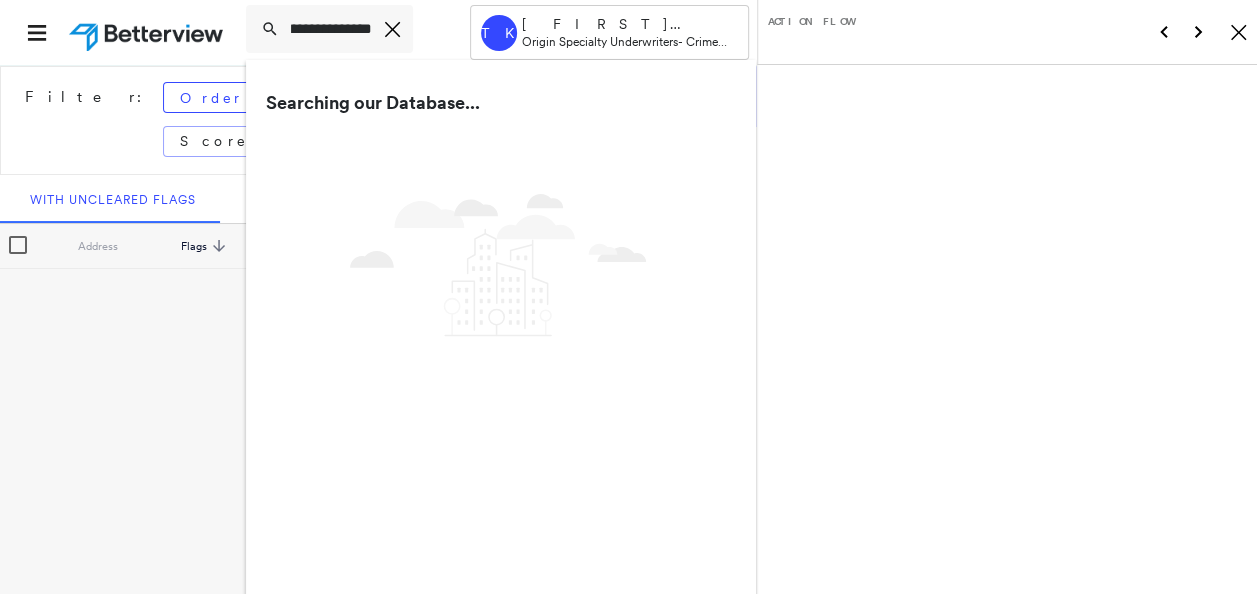 scroll, scrollTop: 0, scrollLeft: 0, axis: both 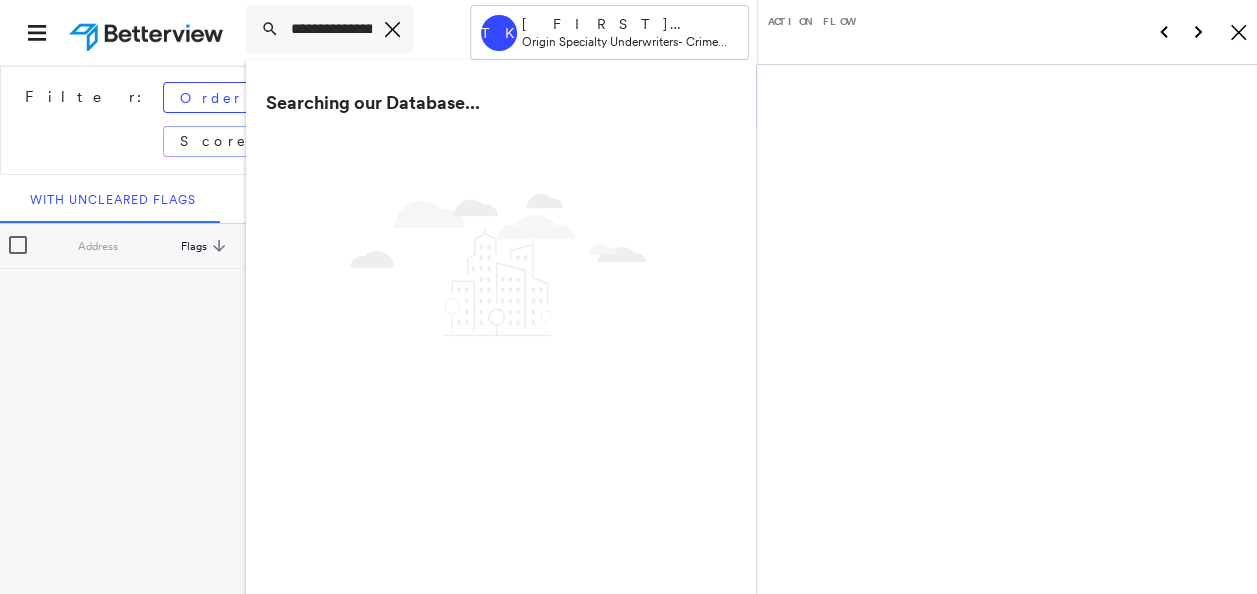 click on "Searching our Database... Landscape_No Results Created with Sketch." at bounding box center [501, 364] 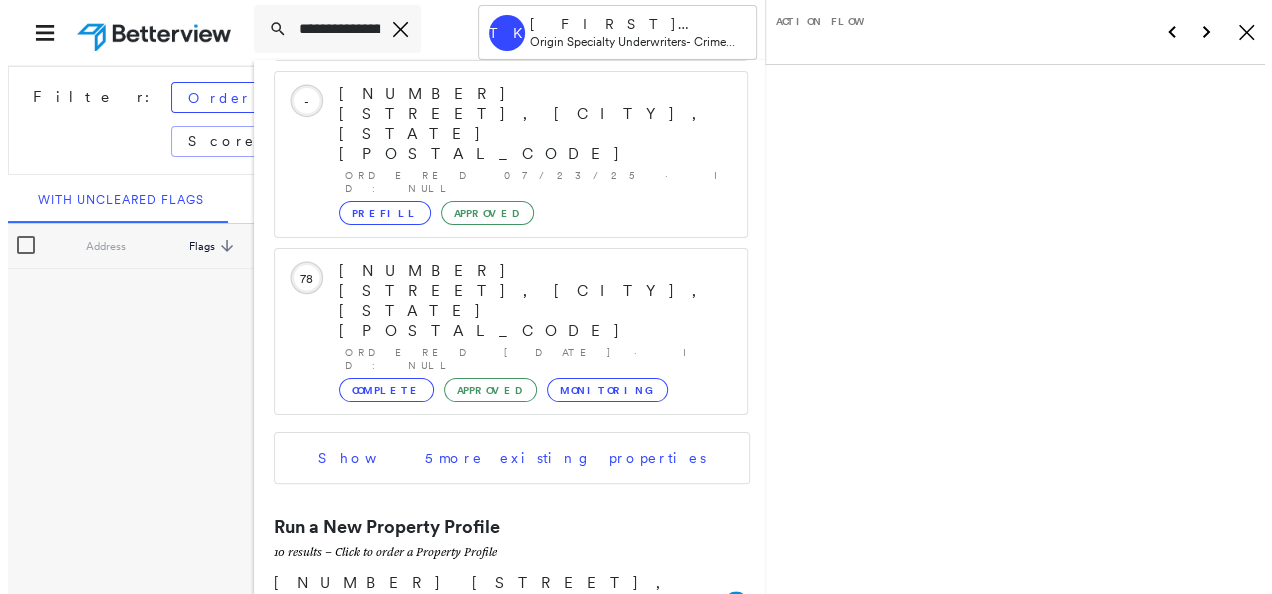 scroll, scrollTop: 610, scrollLeft: 0, axis: vertical 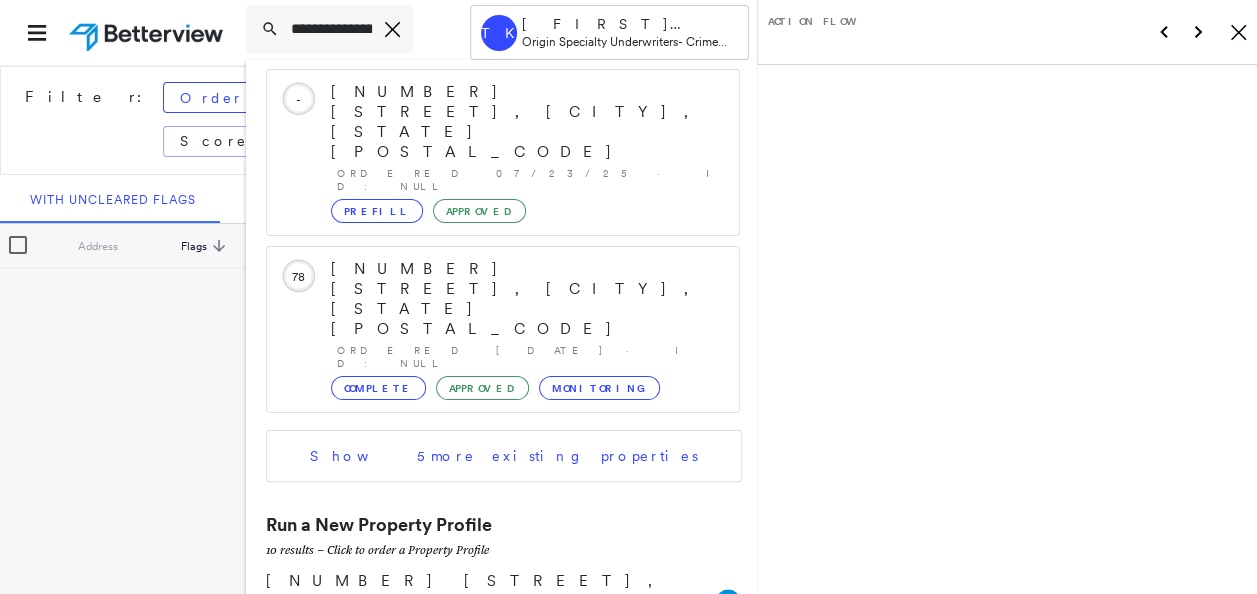 click 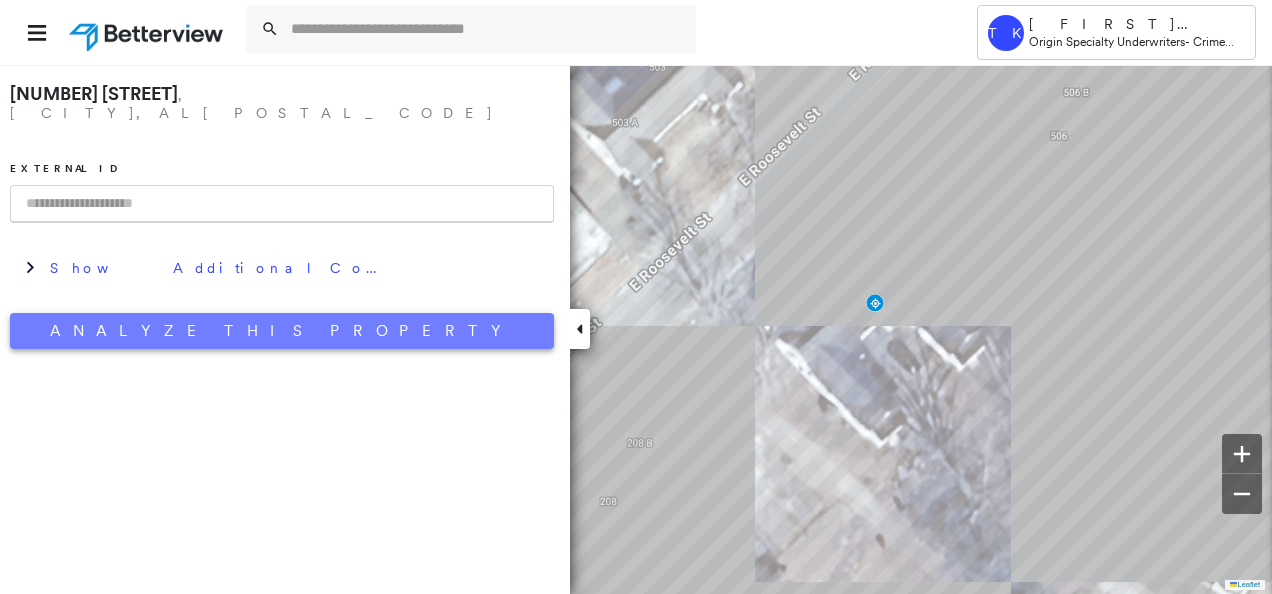 click on "Analyze This Property" at bounding box center (282, 331) 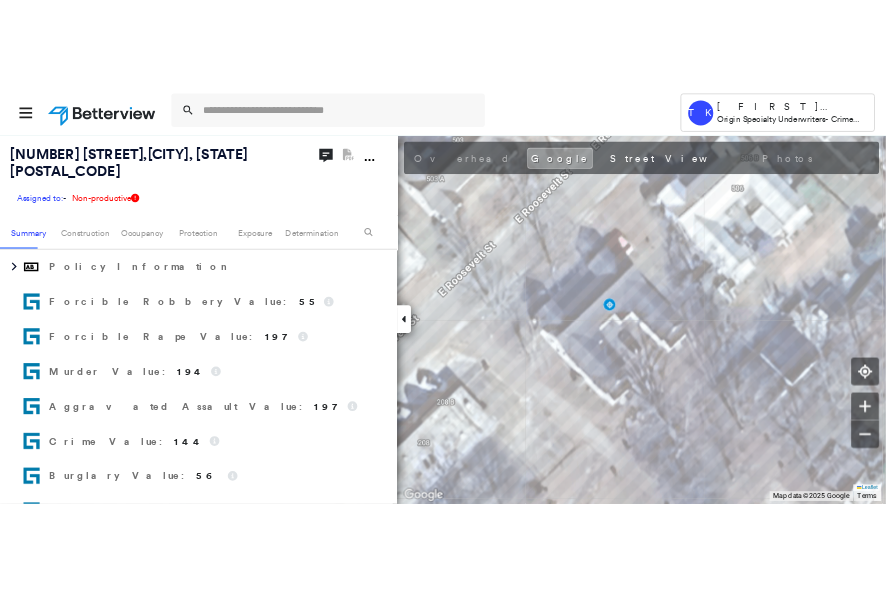 scroll, scrollTop: 200, scrollLeft: 0, axis: vertical 